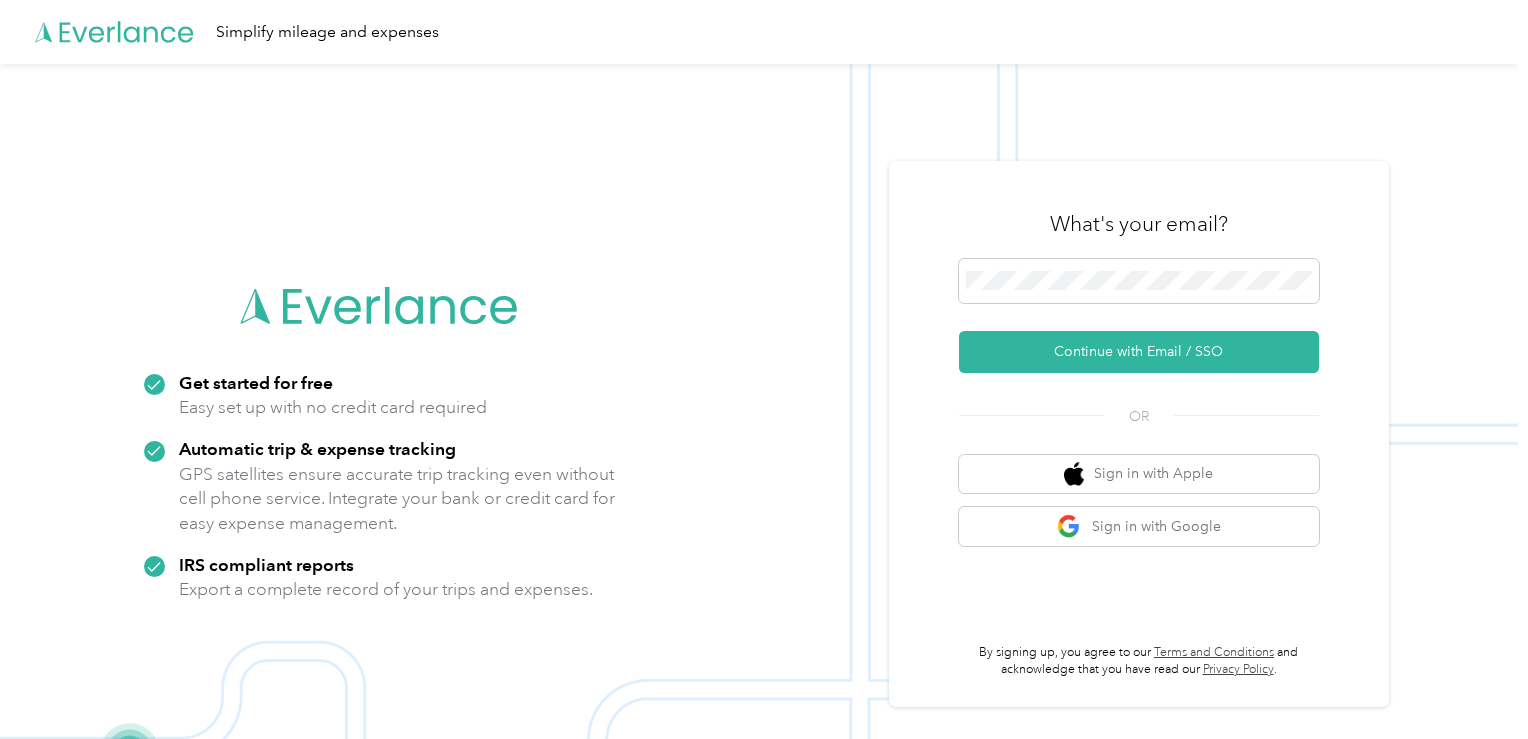 scroll, scrollTop: 0, scrollLeft: 0, axis: both 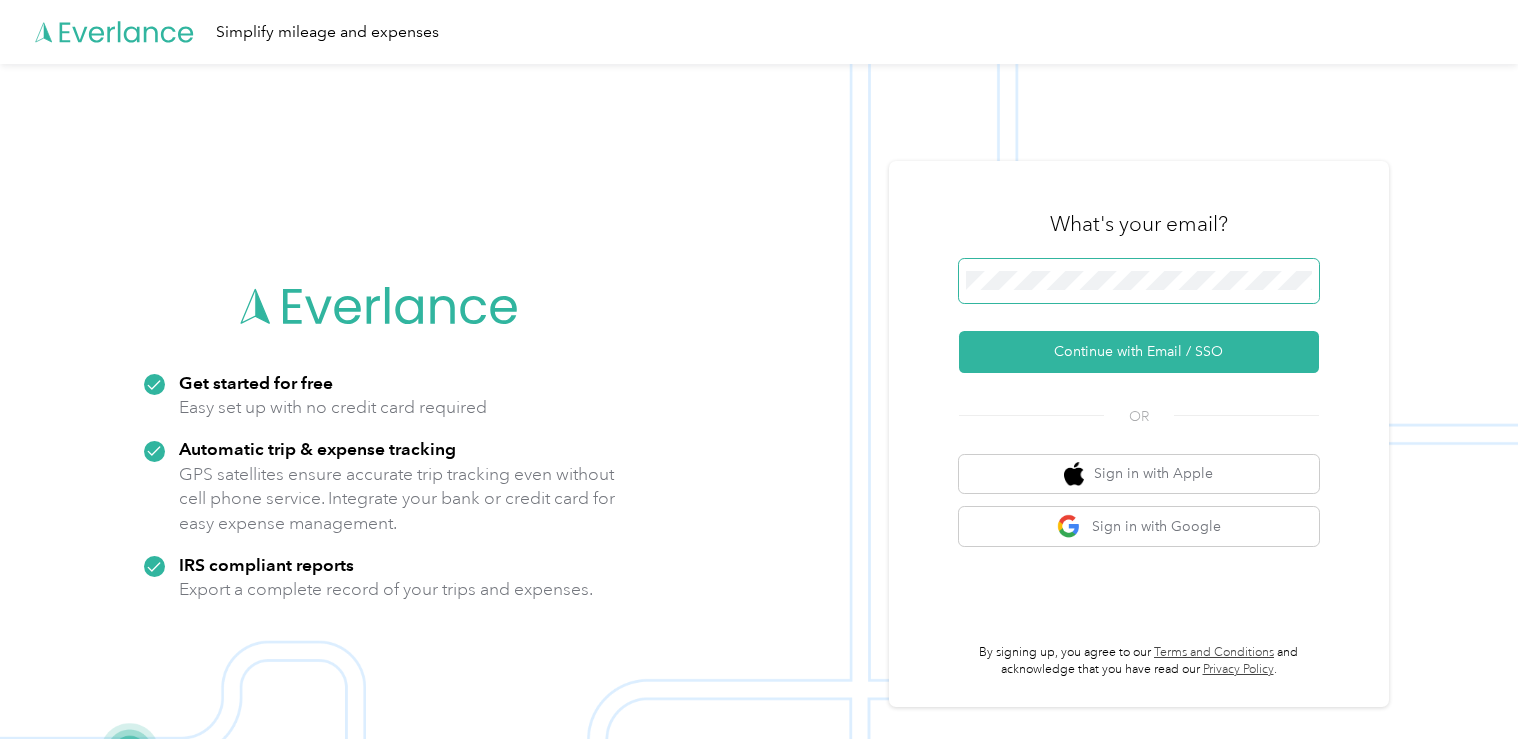 click on "Continue with Email / SSO" at bounding box center [1139, 352] 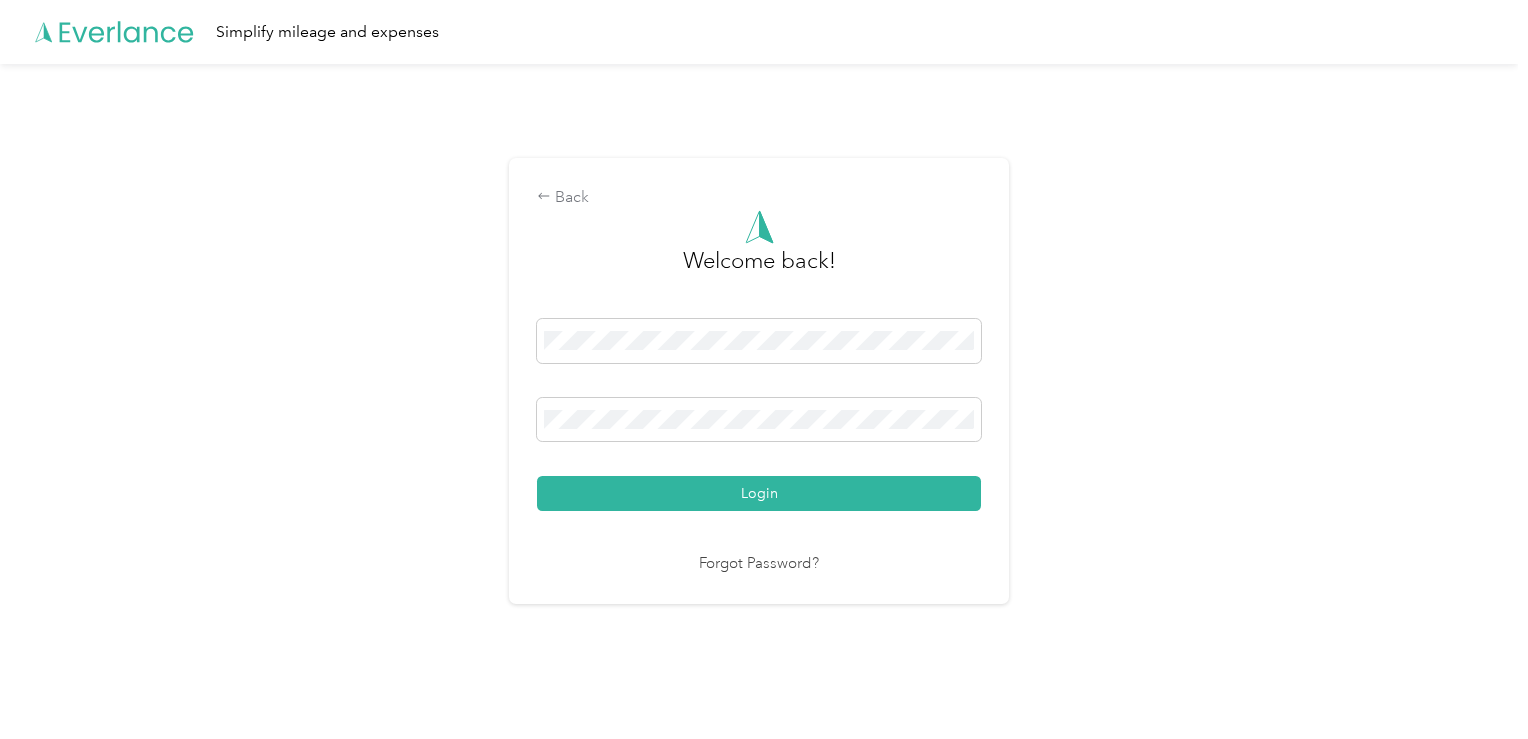 click on "Login" at bounding box center [759, 415] 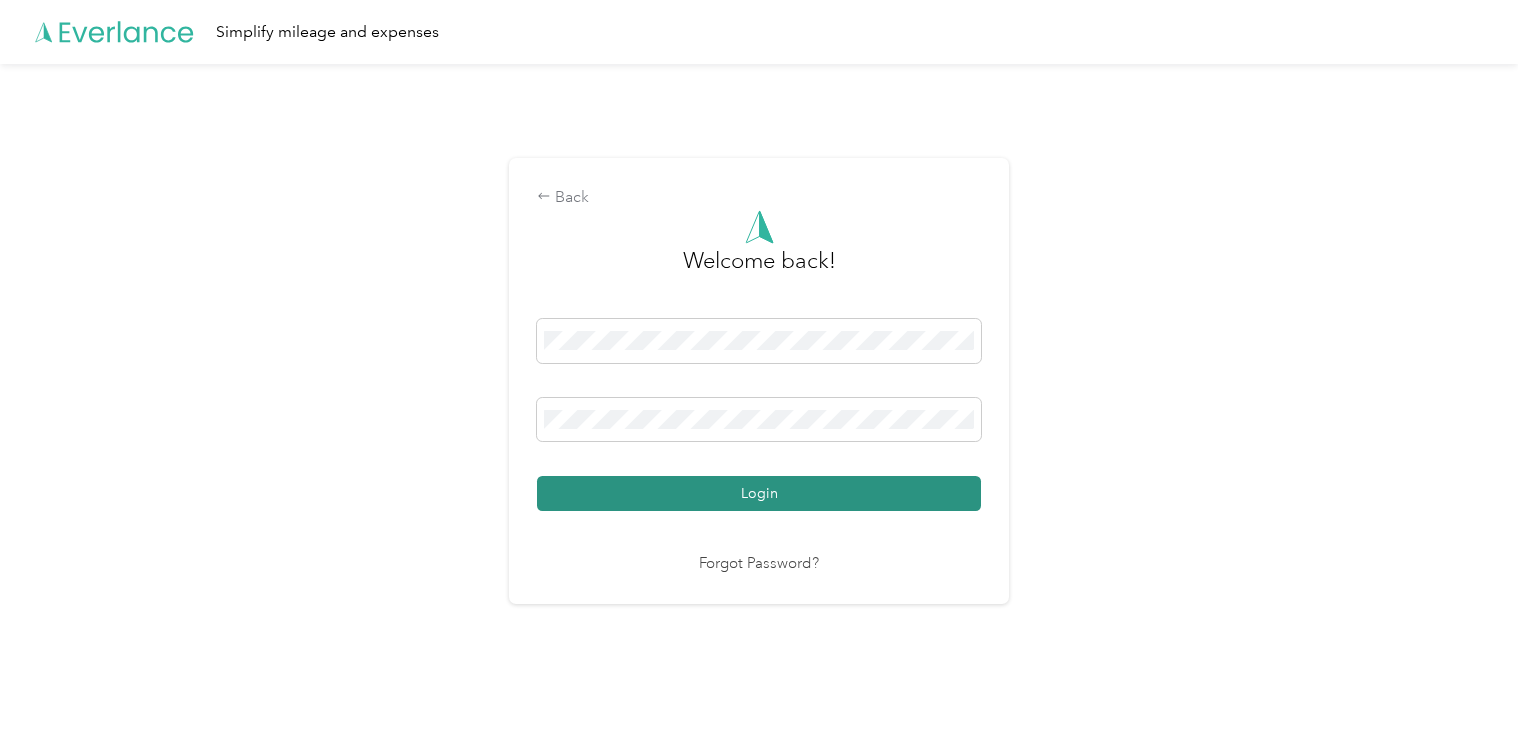click on "Login" at bounding box center (759, 493) 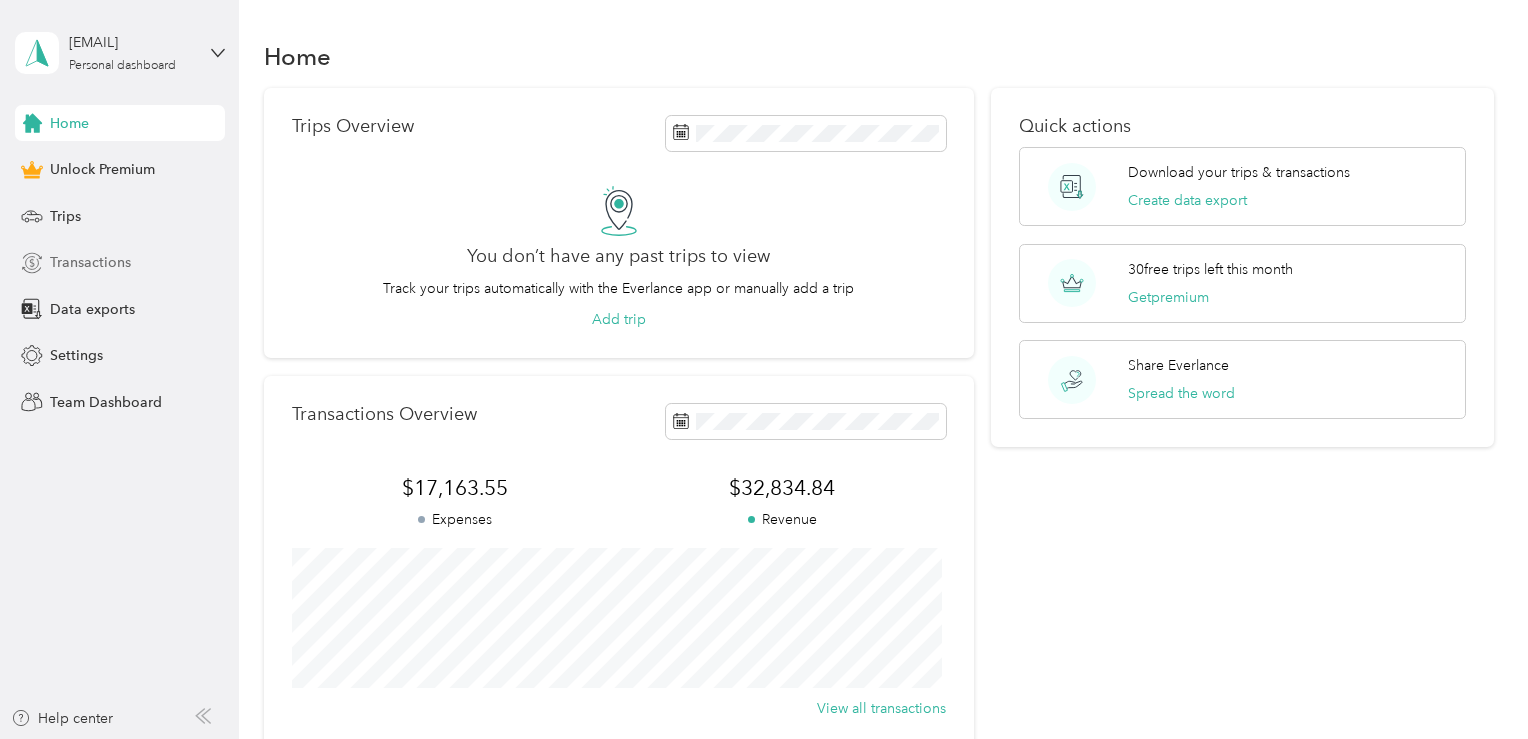 click on "Transactions" at bounding box center [120, 263] 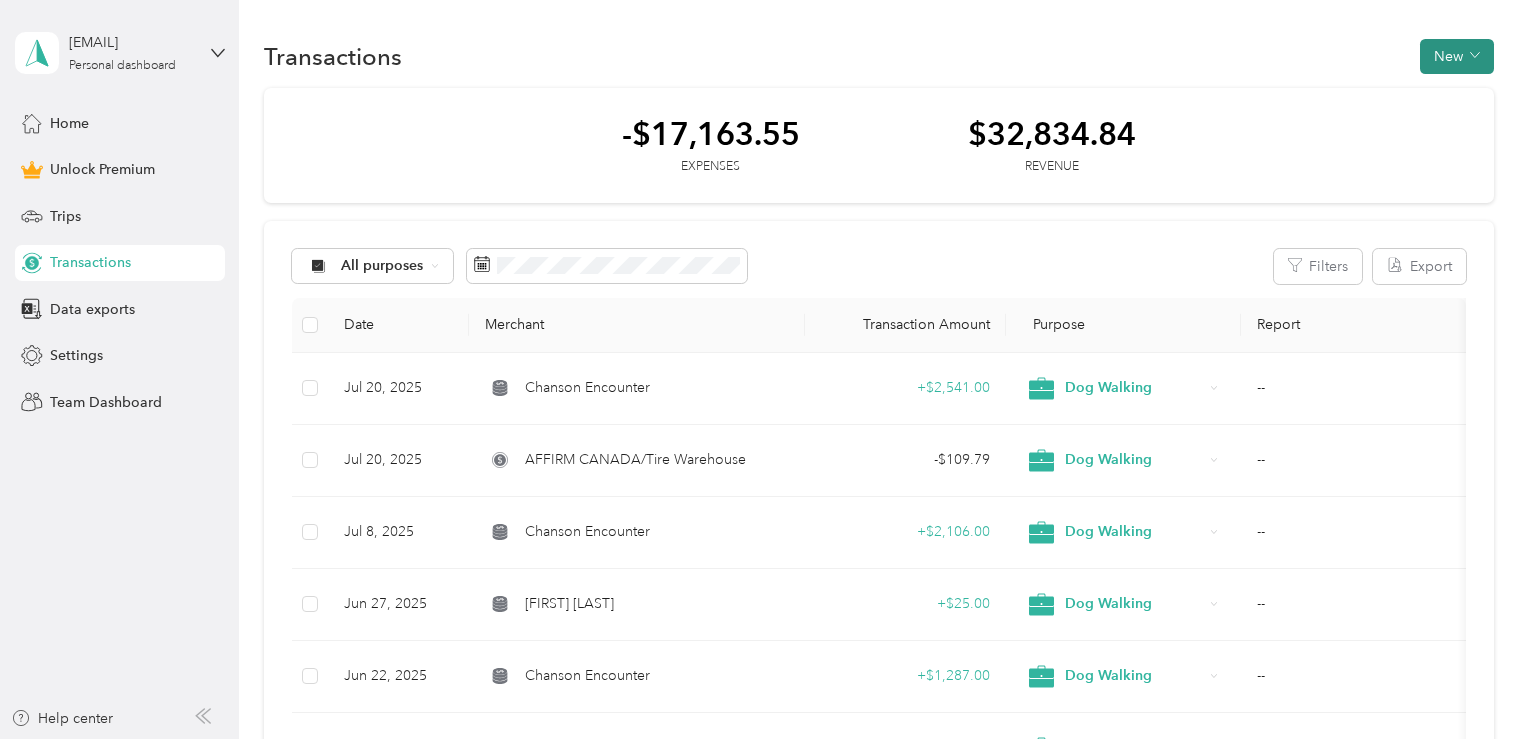 click on "New" at bounding box center [1457, 56] 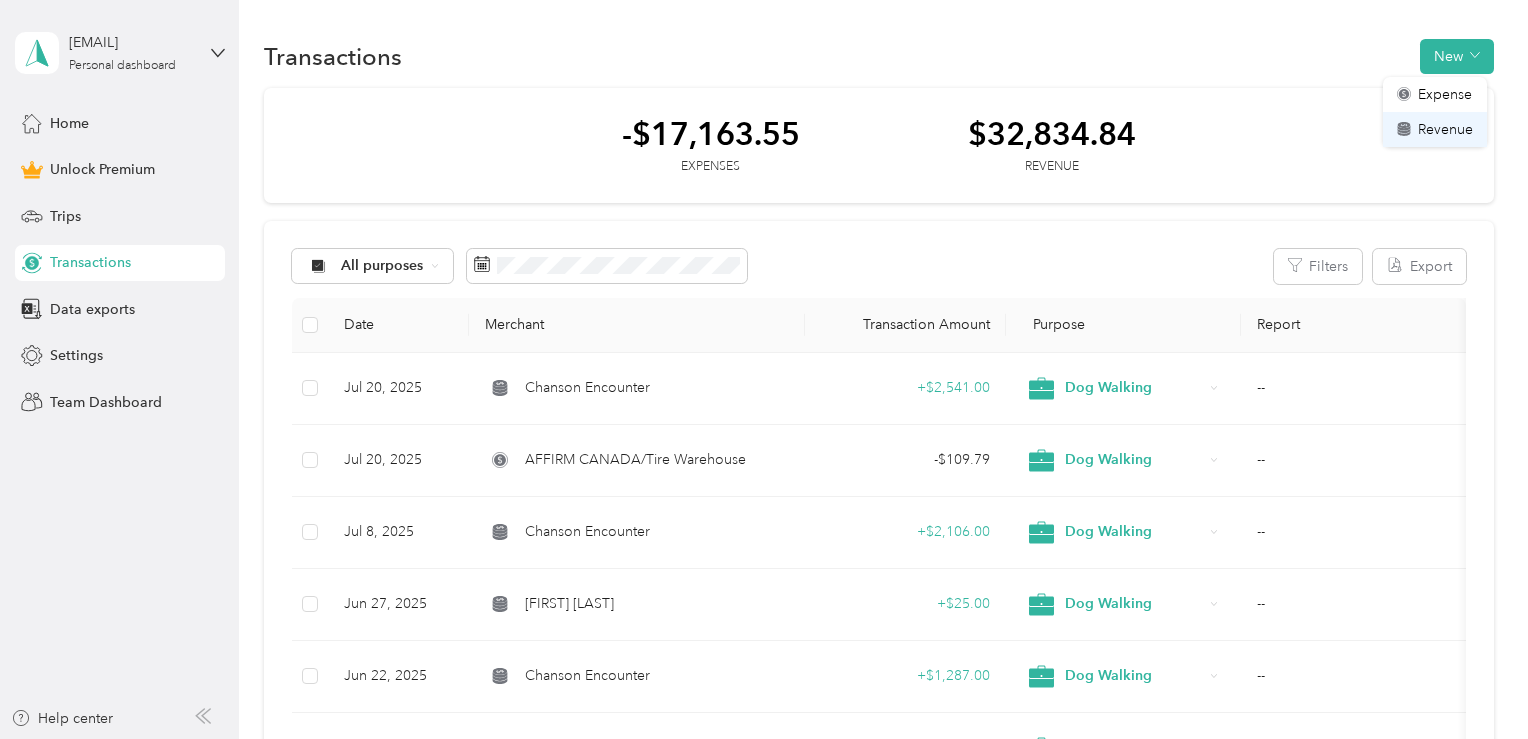 click on "Revenue" at bounding box center (1445, 129) 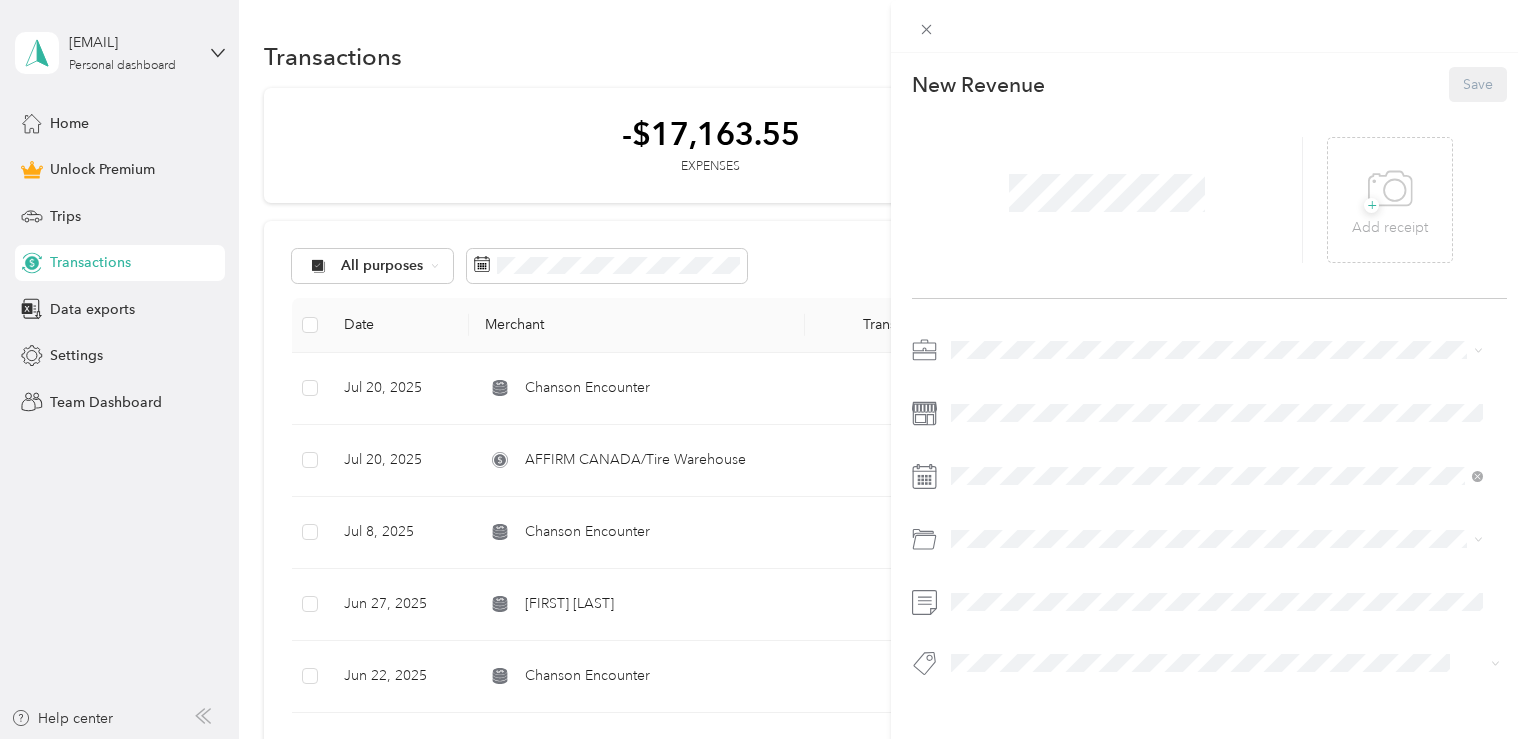 click at bounding box center (1107, 200) 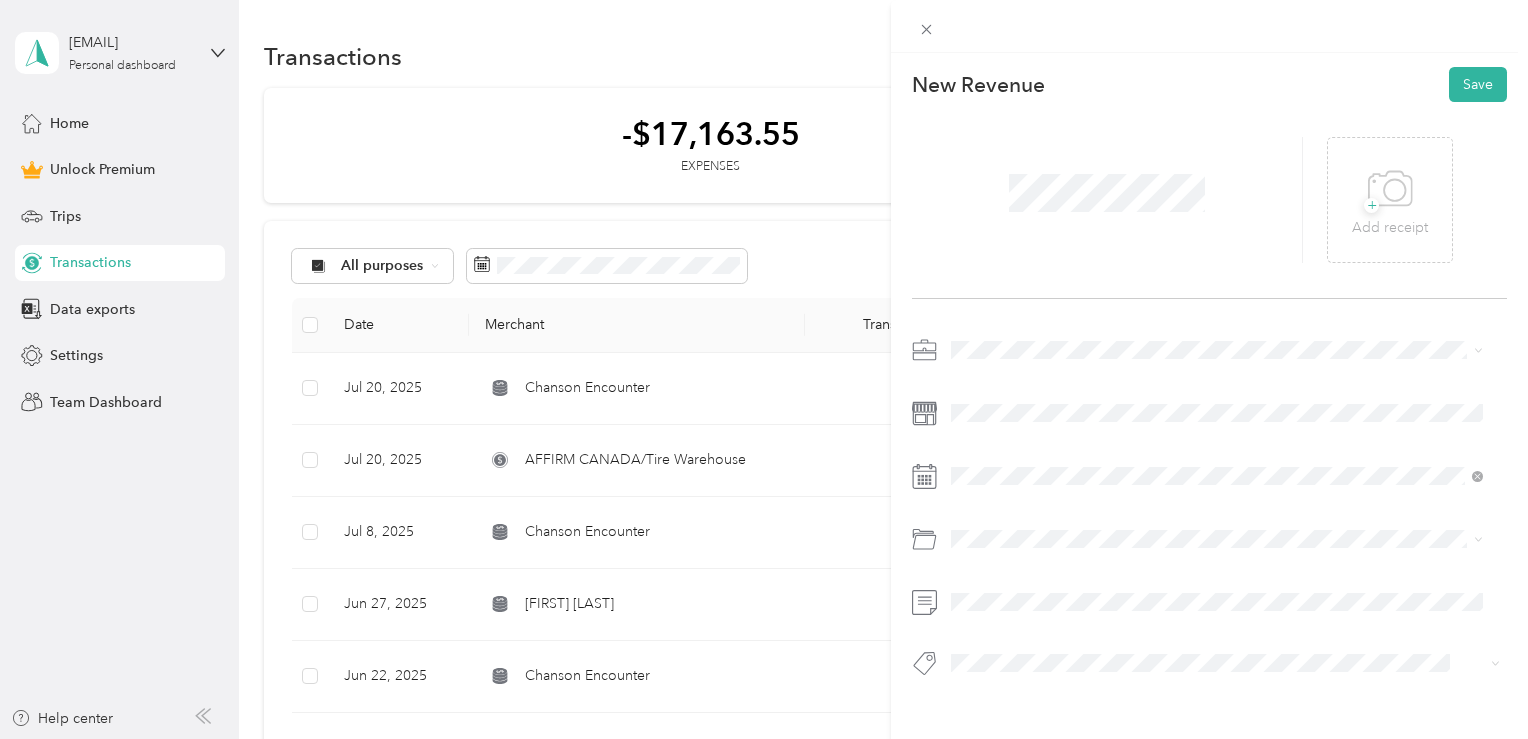 click on "Dog Walking" at bounding box center (999, 451) 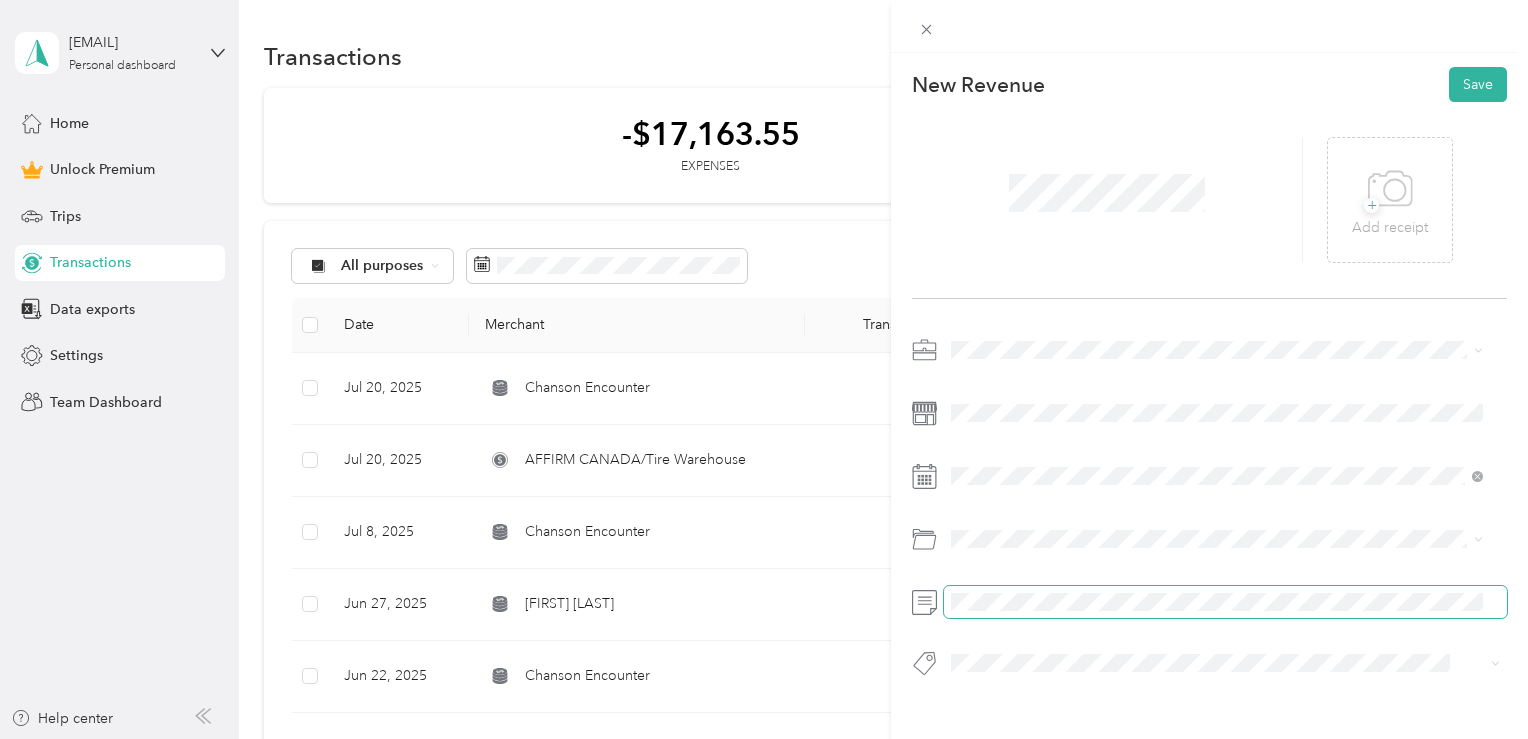 scroll, scrollTop: 0, scrollLeft: 5, axis: horizontal 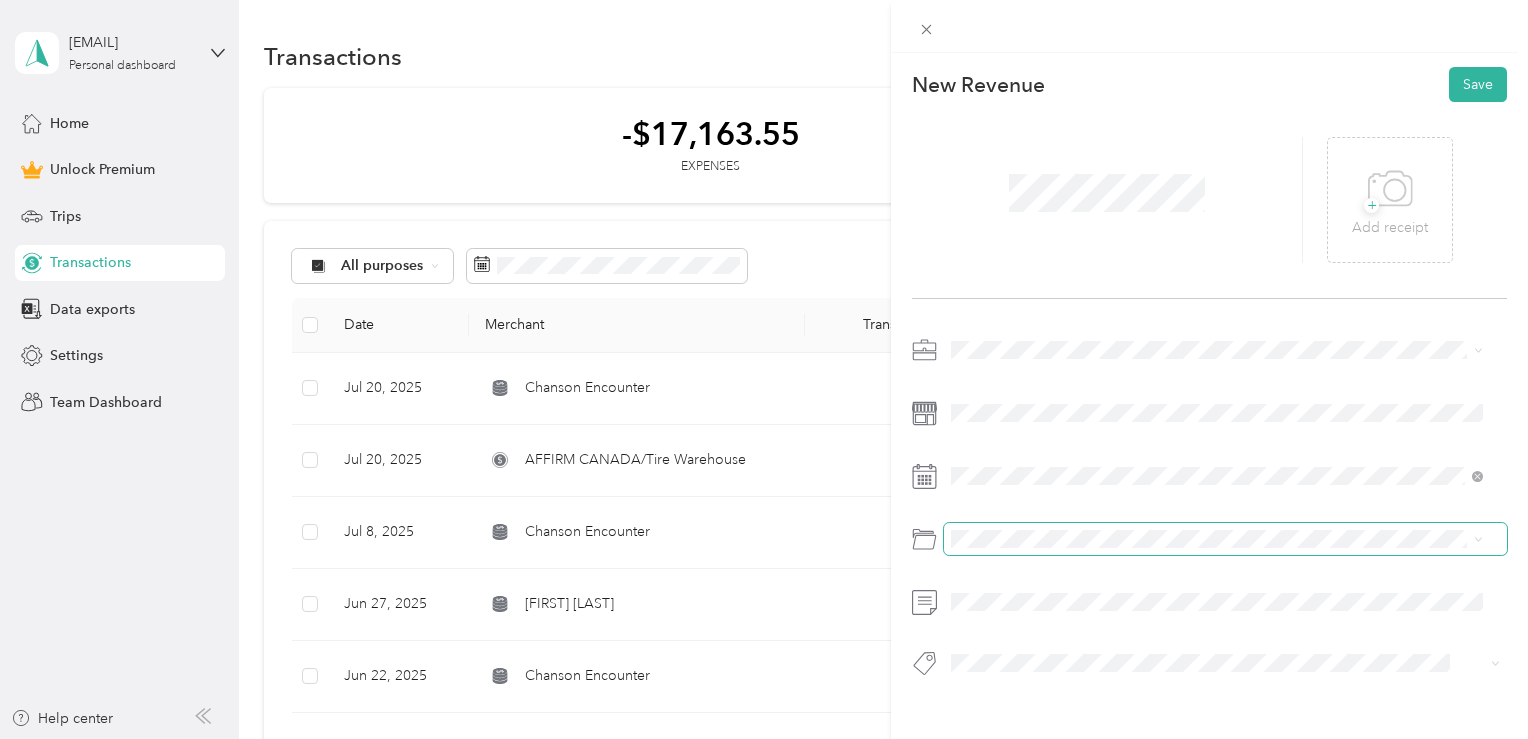 click at bounding box center (1225, 539) 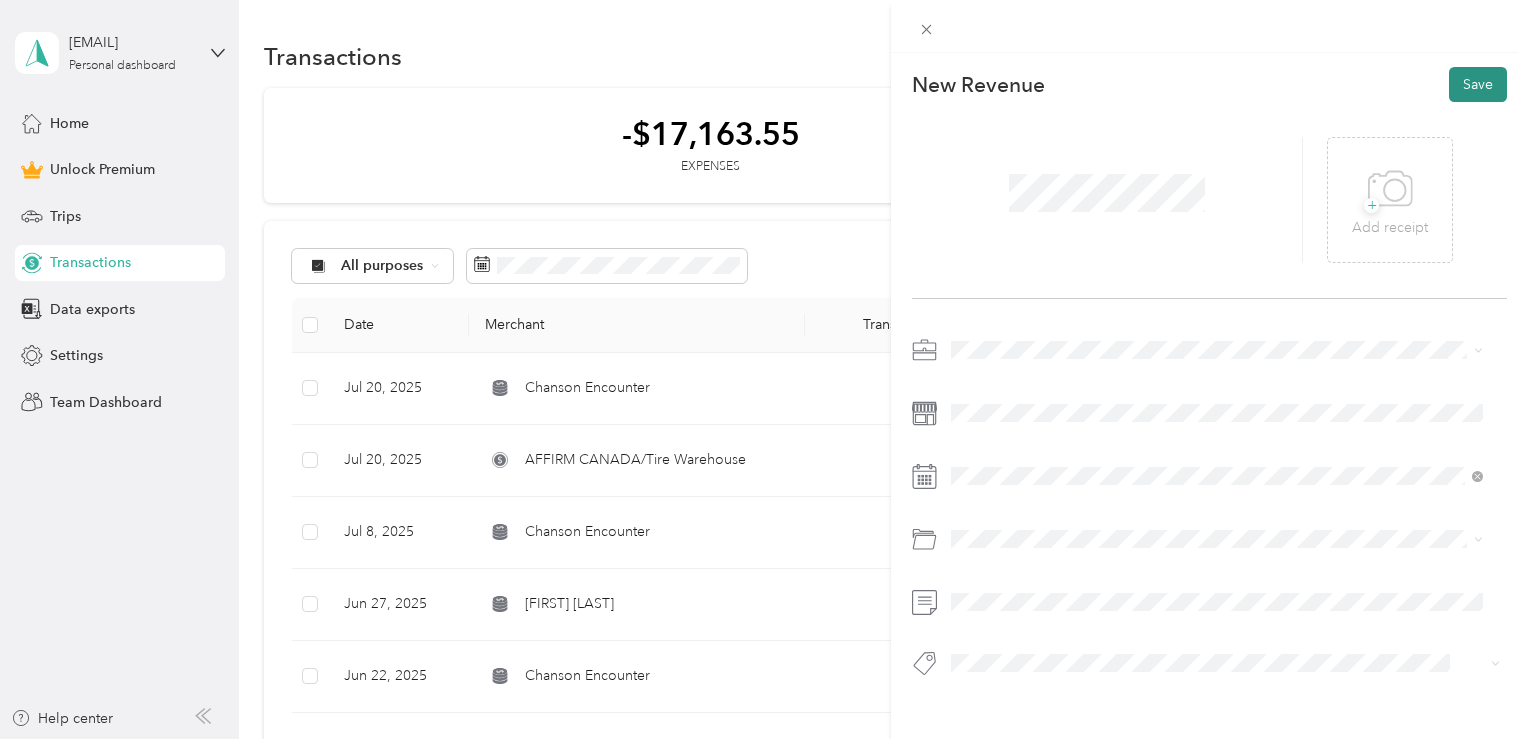 click on "Save" at bounding box center [1478, 84] 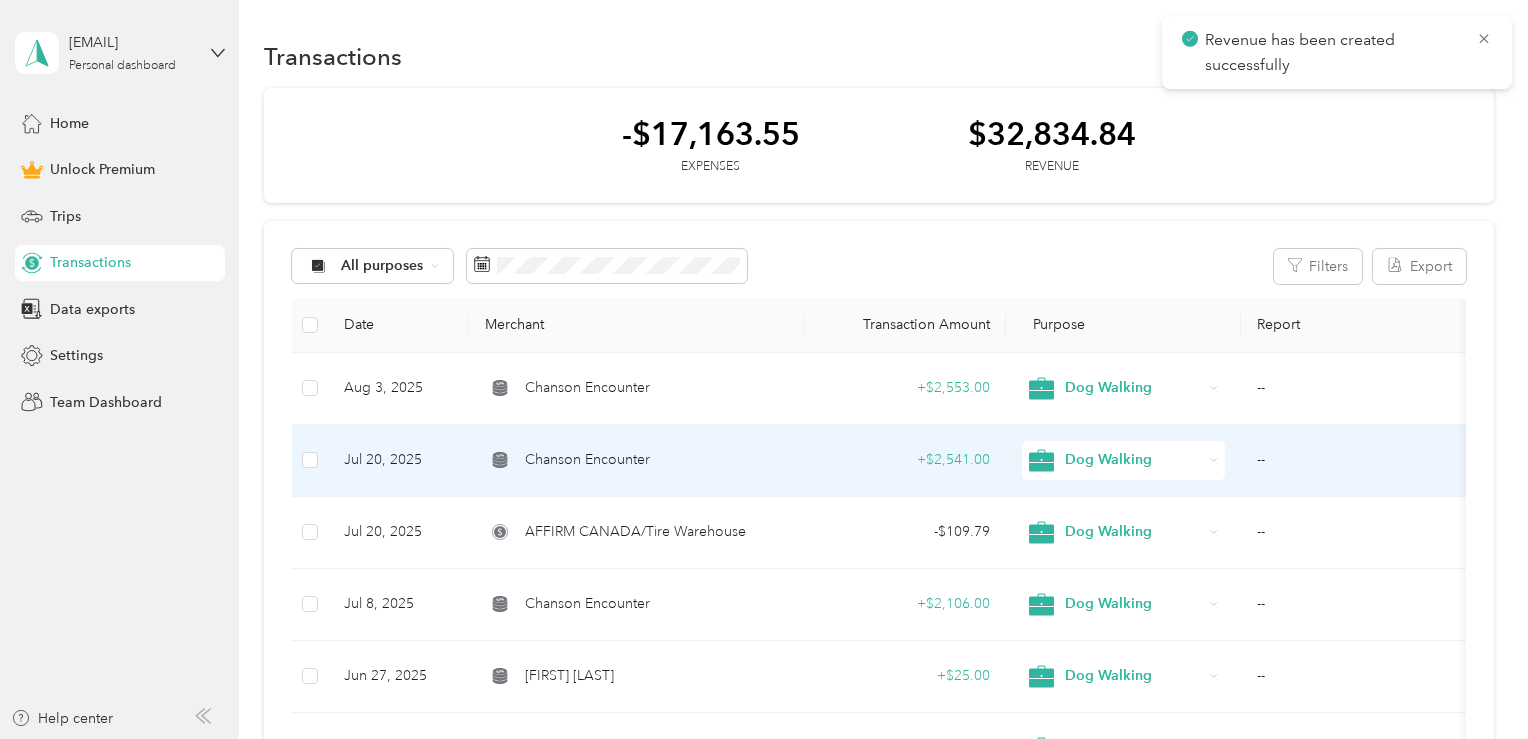 click on "Chanson Encounter" at bounding box center (637, 460) 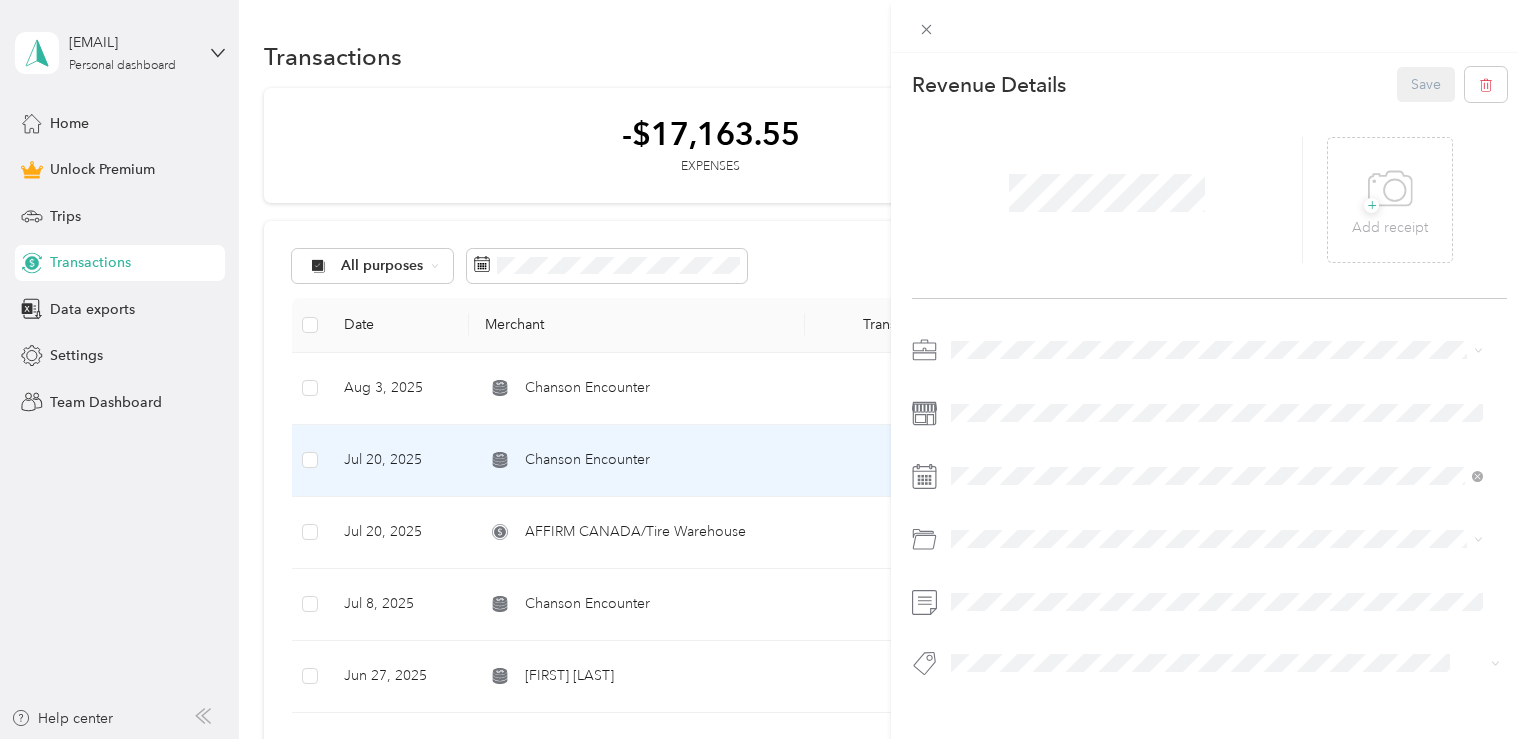 click on "This  revenue  cannot be edited because it is either under review, approved, or paid. Contact your Team Manager to edit it.  Revenue Details Save + Add receipt" at bounding box center [764, 369] 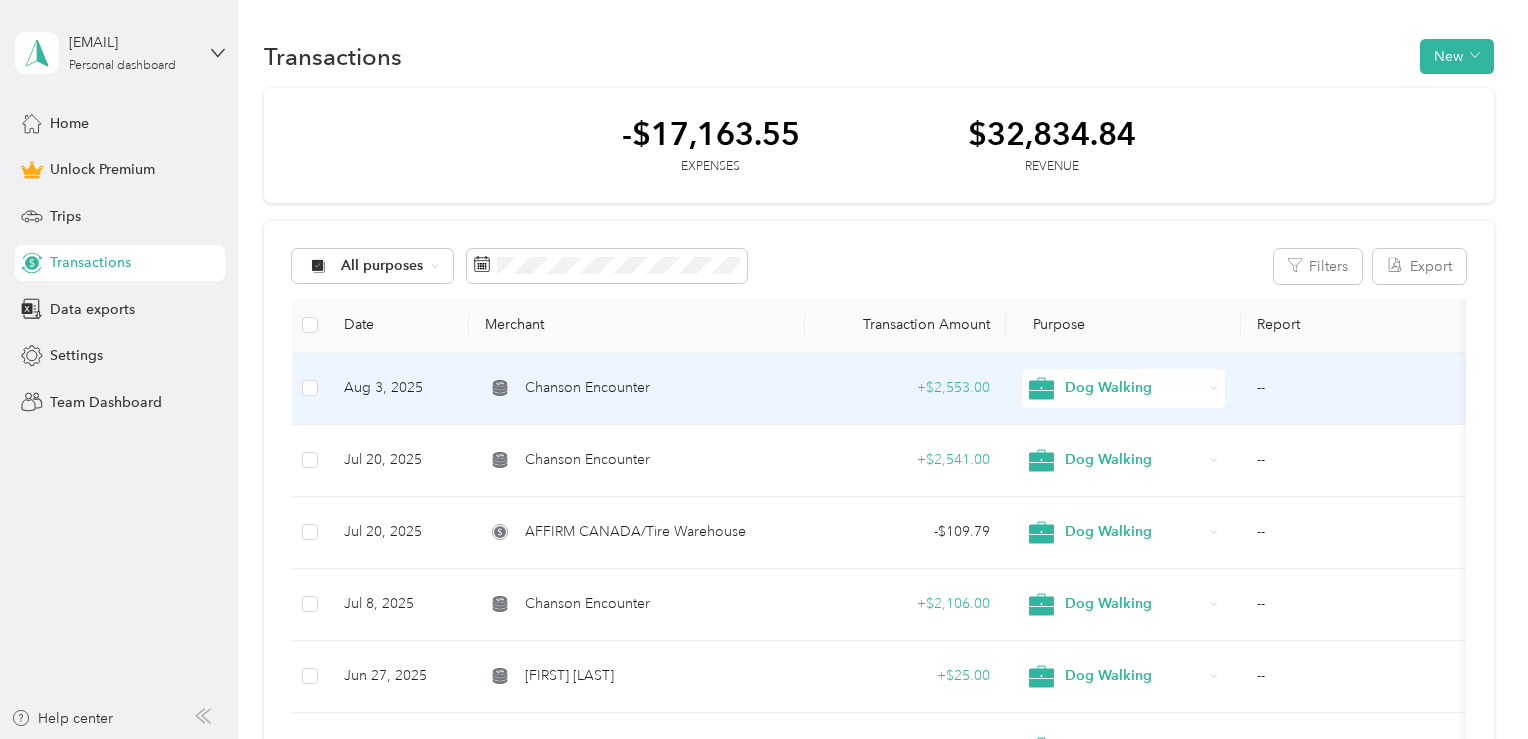 click on "Chanson Encounter" at bounding box center [637, 388] 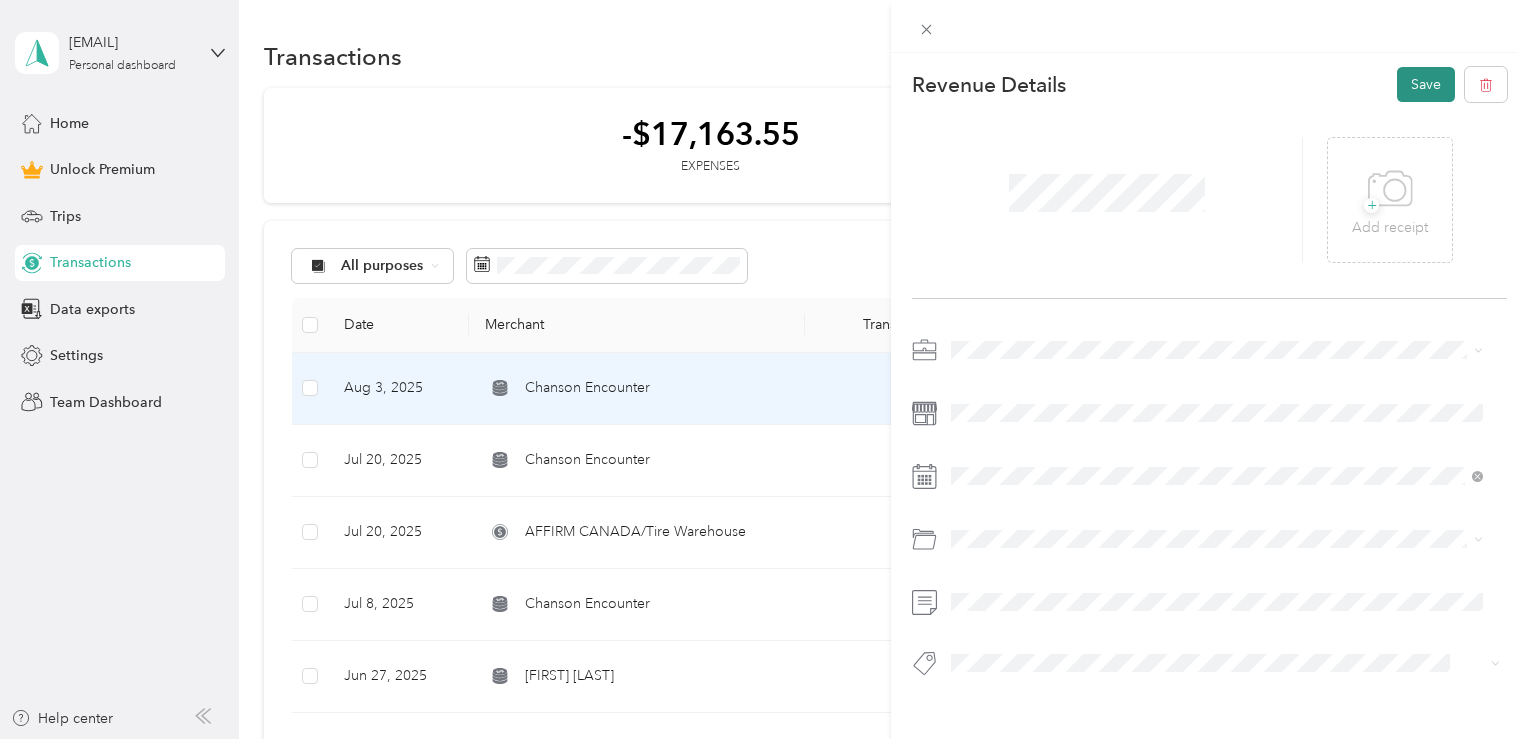 click on "Save" at bounding box center [1426, 84] 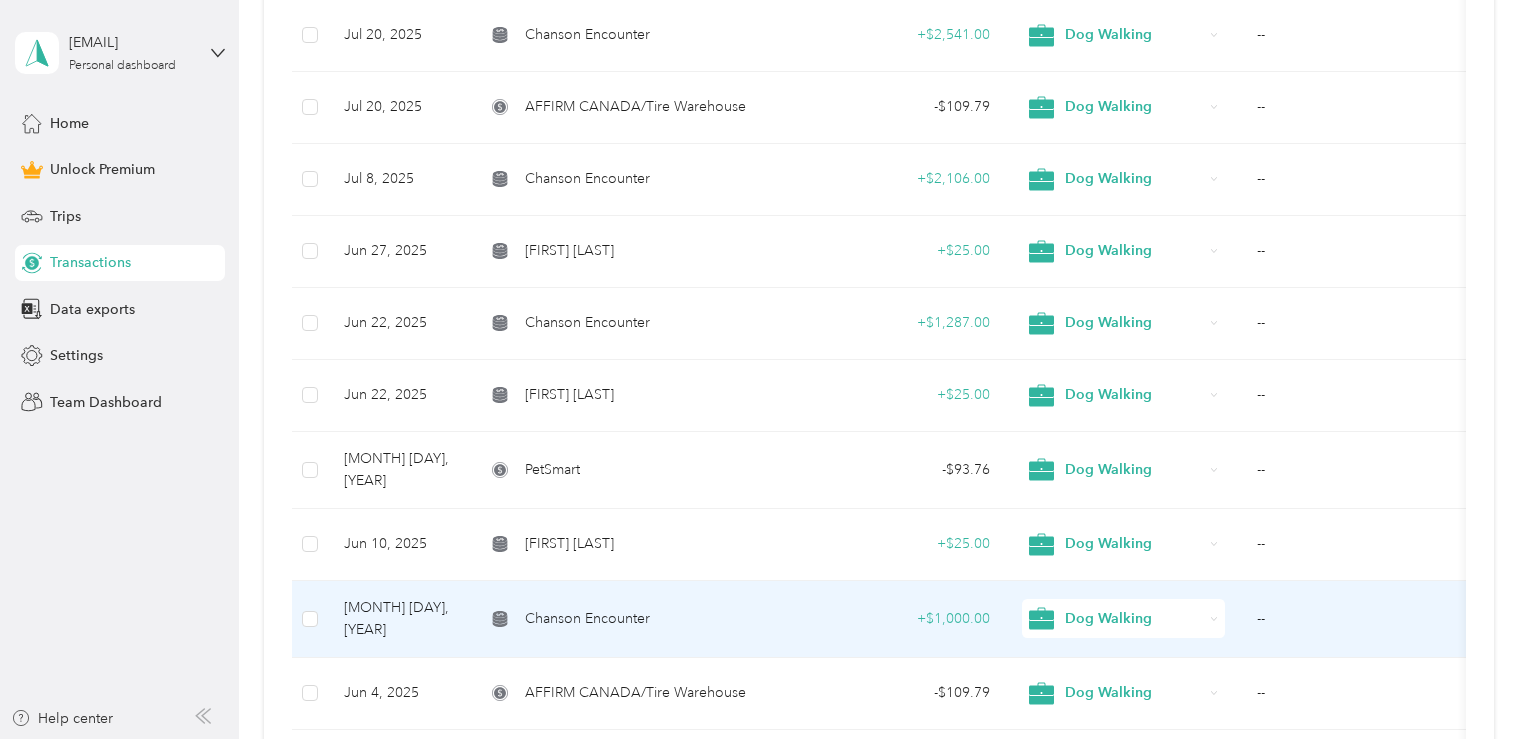 scroll, scrollTop: 0, scrollLeft: 0, axis: both 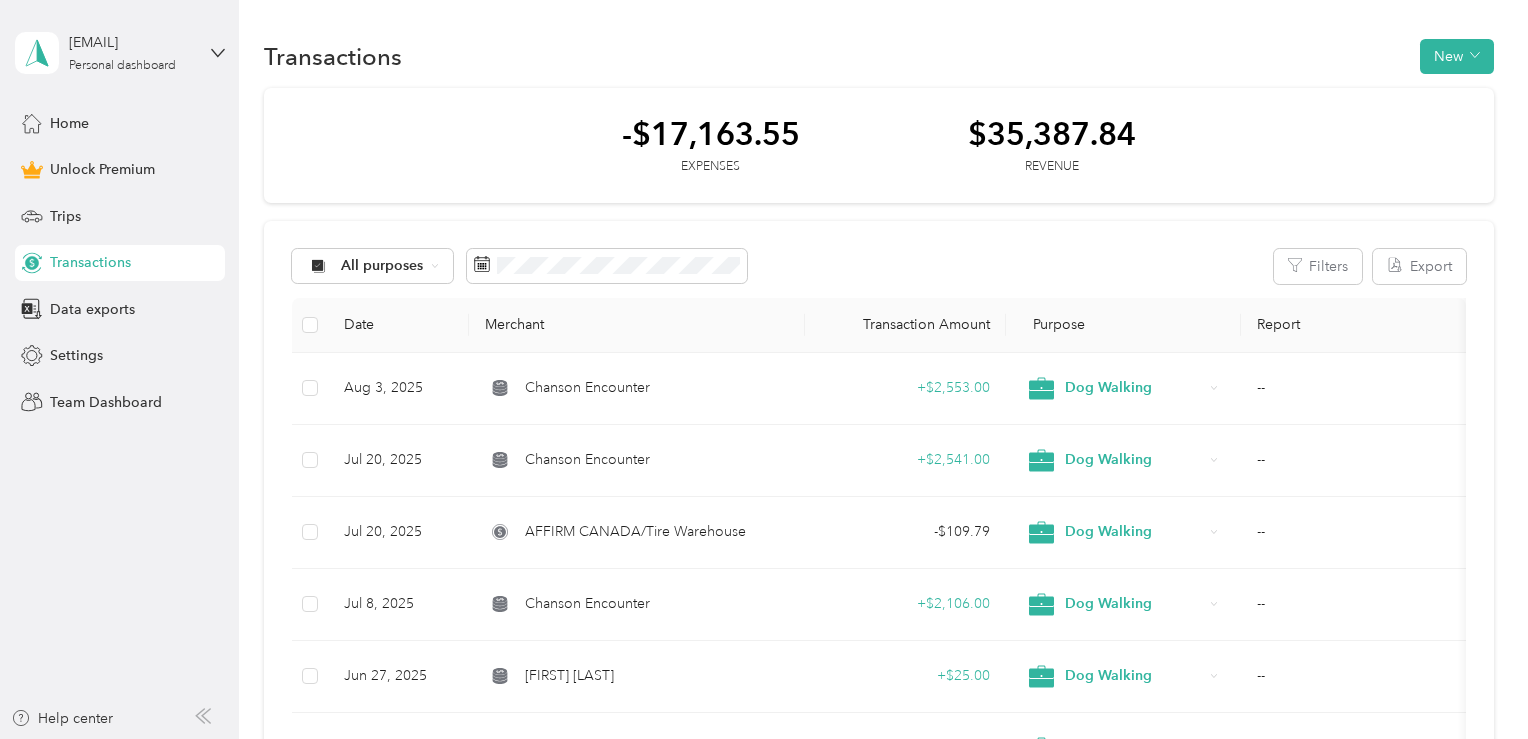 click on "All purposes Filters Export" at bounding box center (879, 266) 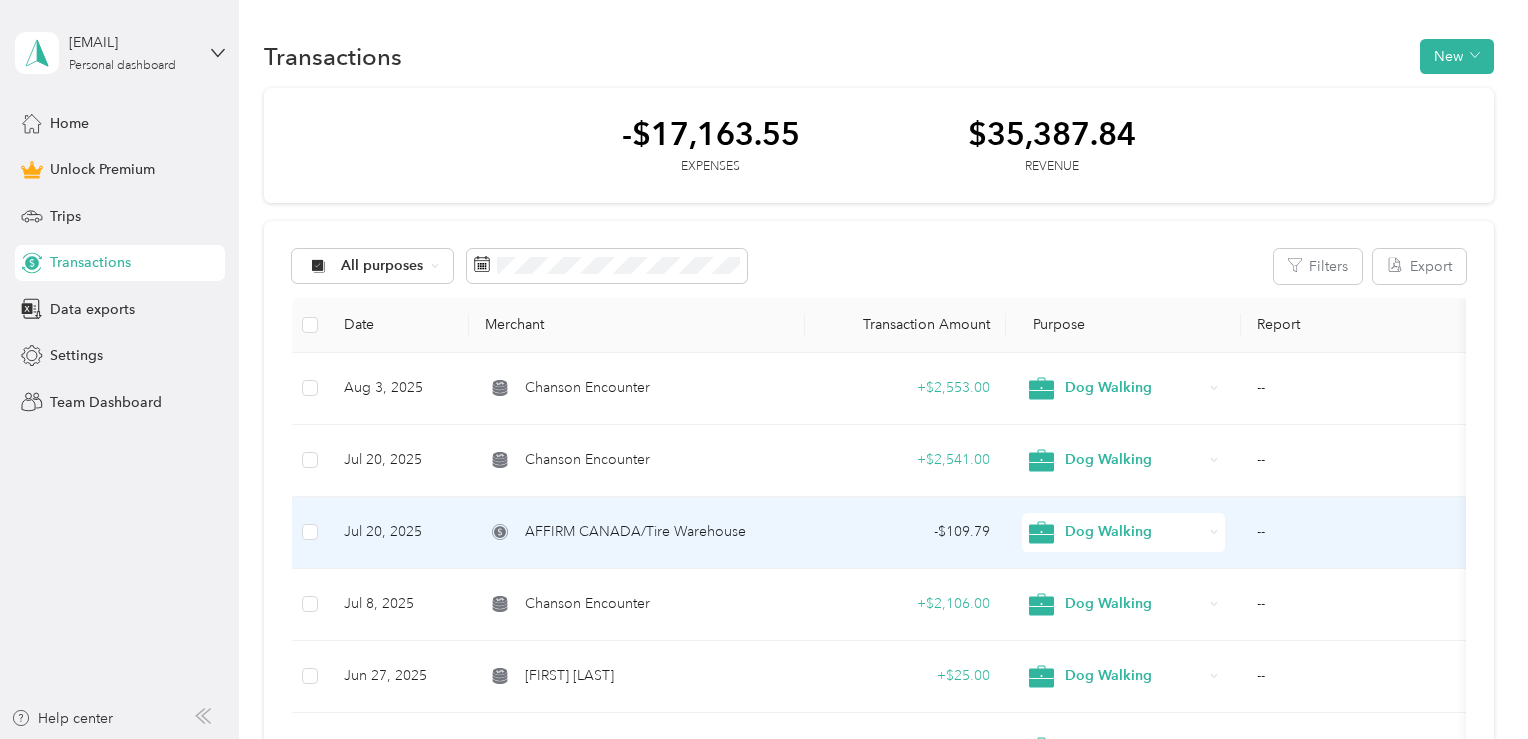 click on "AFFIRM CANADA/Tire Warehouse" at bounding box center (637, 533) 